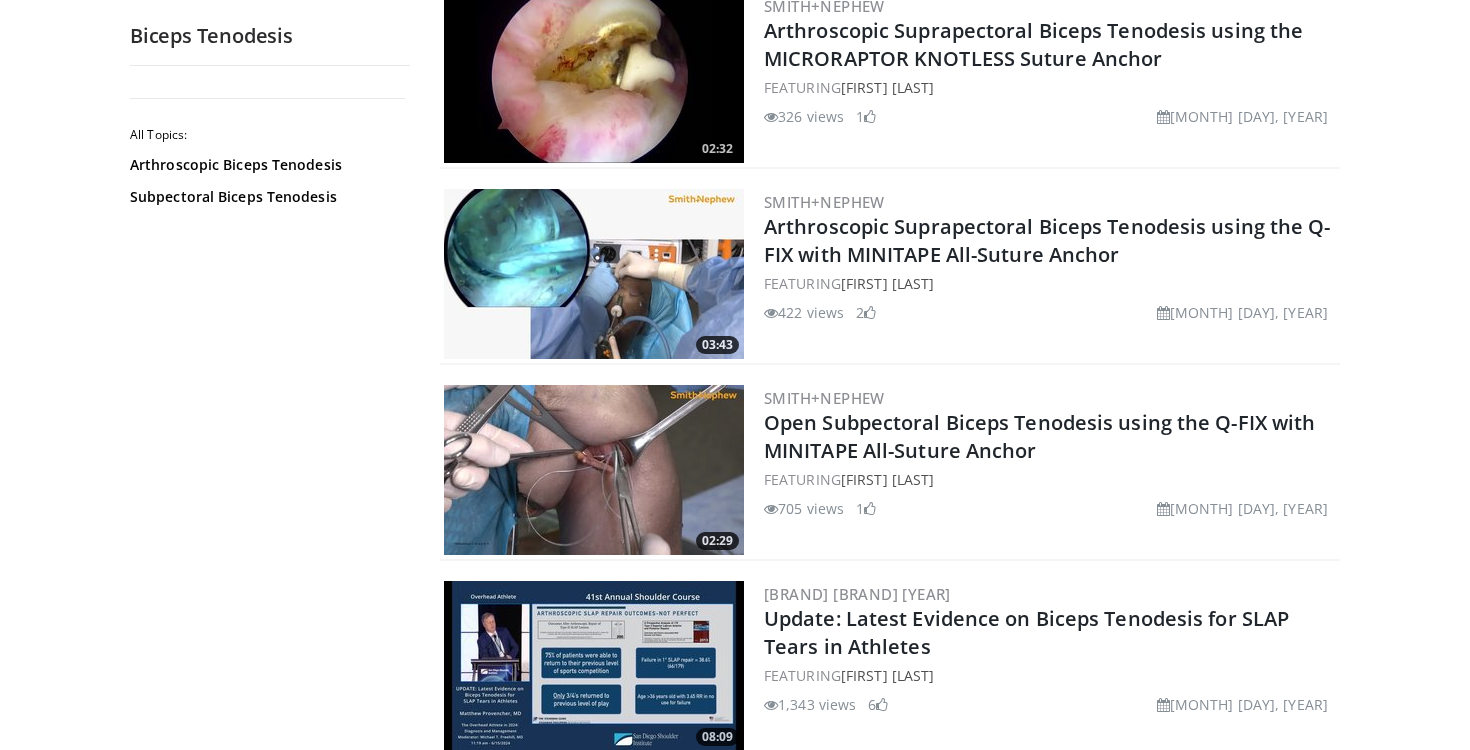 scroll, scrollTop: 2411, scrollLeft: 0, axis: vertical 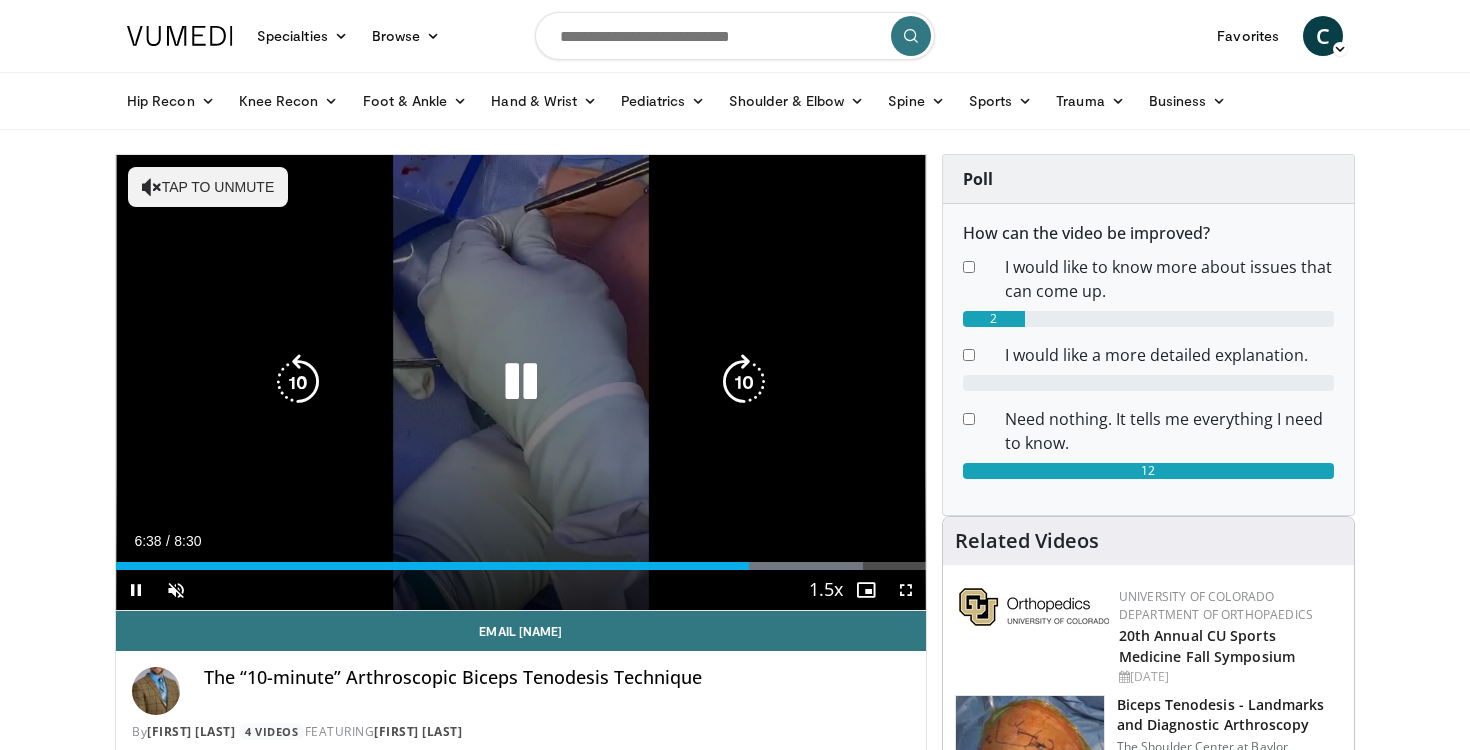 click at bounding box center (521, 382) 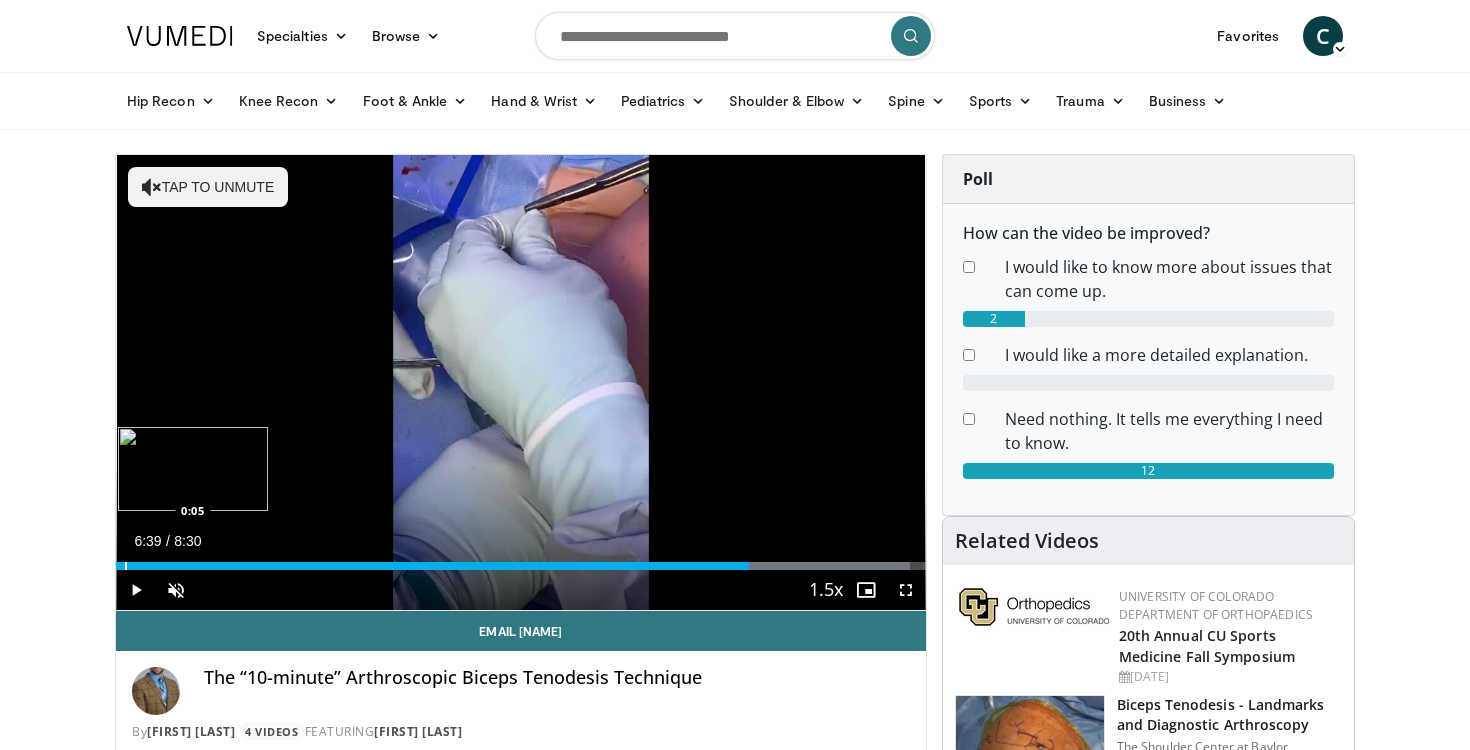 click on "Loaded :  98.10% 6:39 0:05" at bounding box center [521, 560] 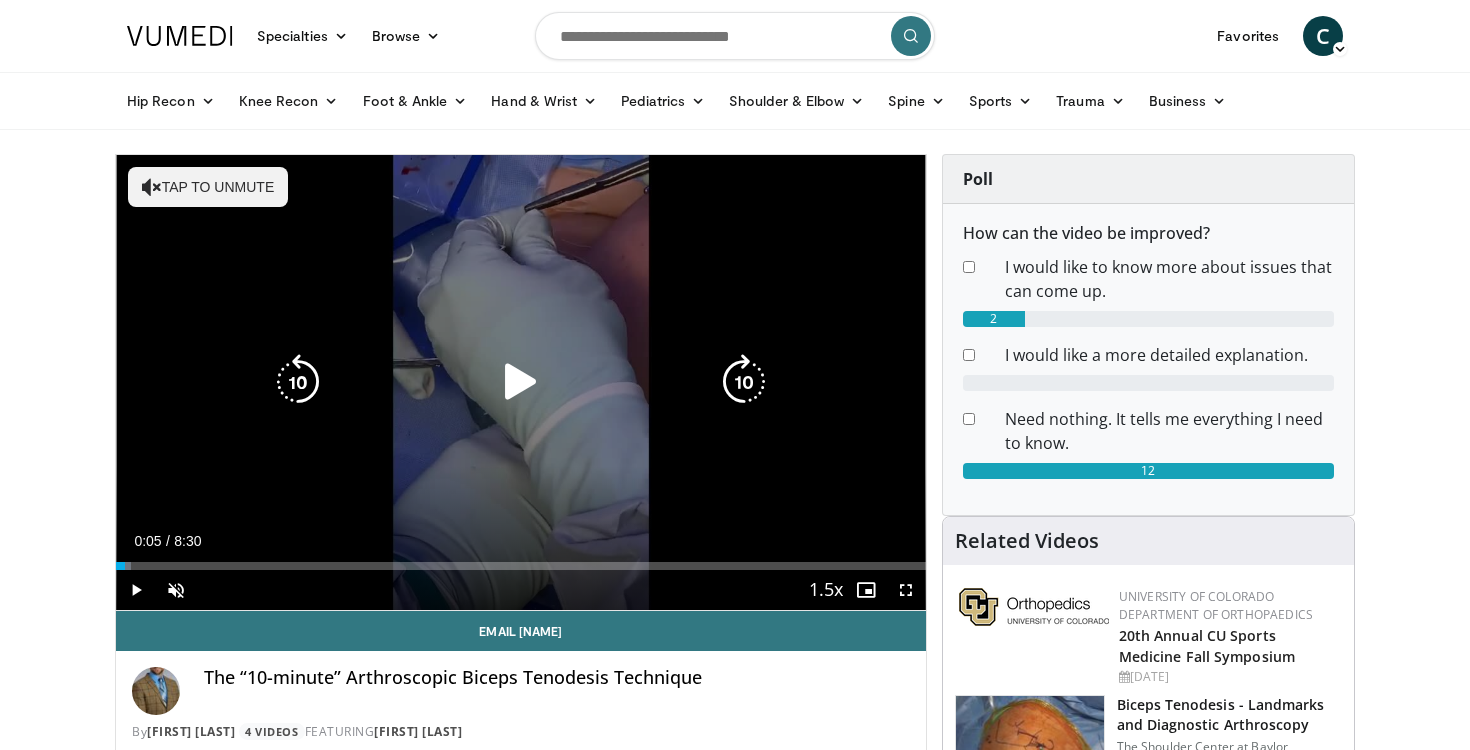 click at bounding box center [521, 382] 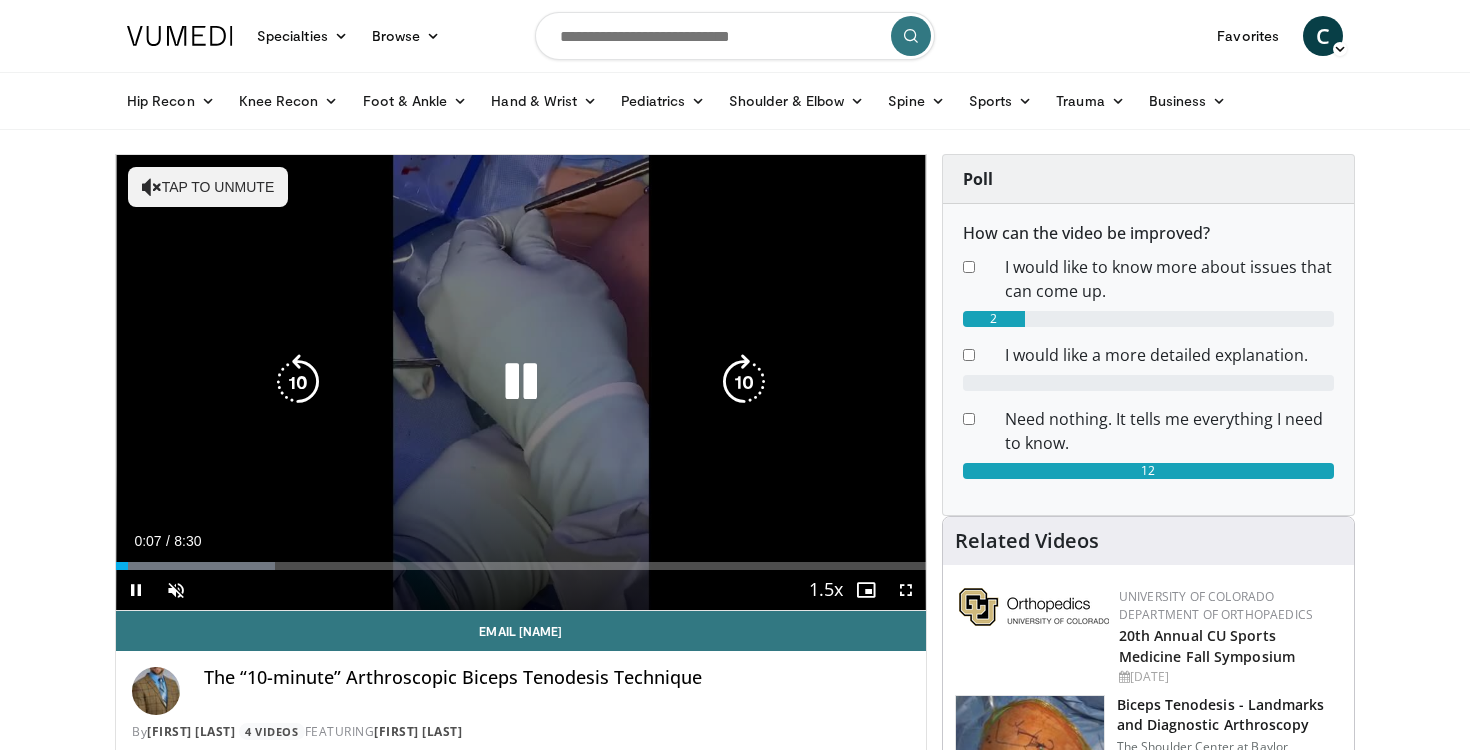 click on "Tap to unmute" at bounding box center [208, 187] 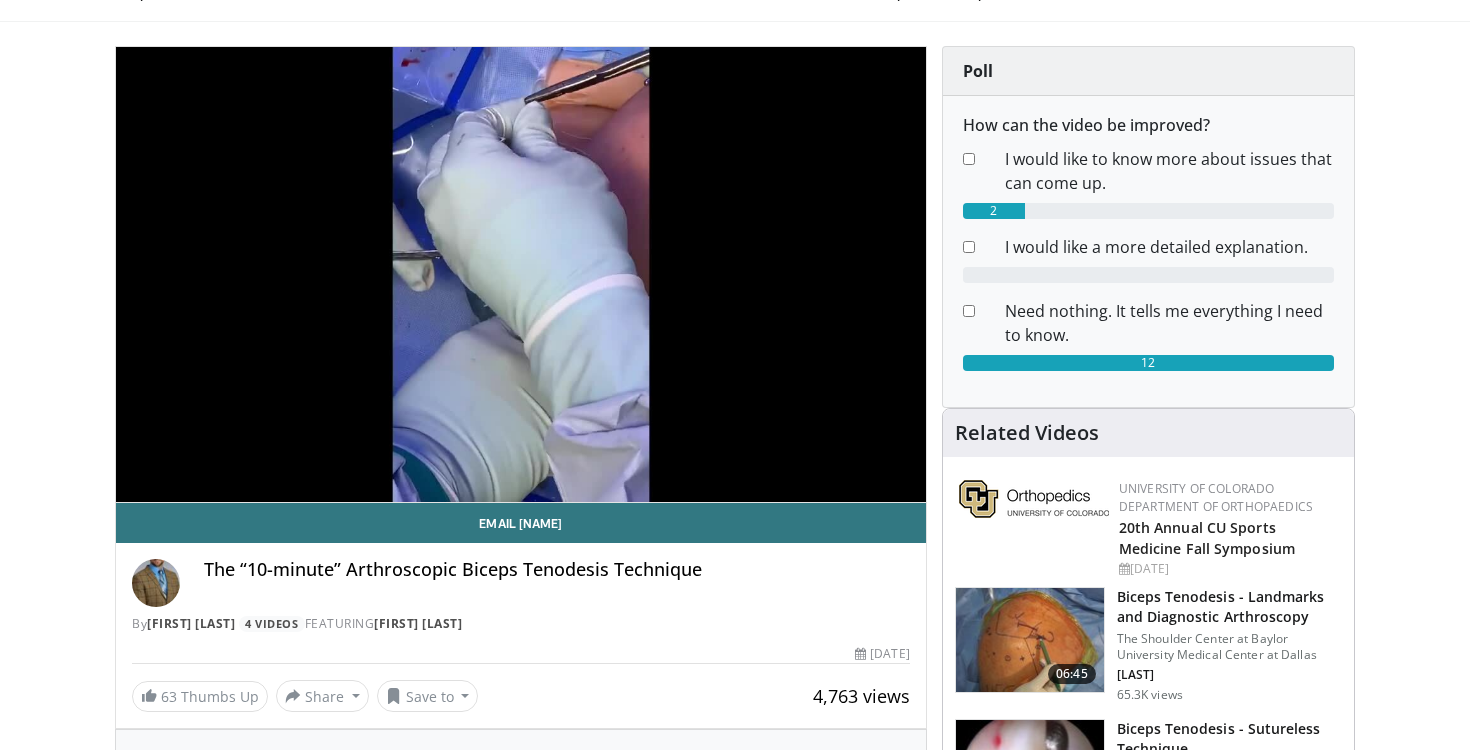 scroll, scrollTop: 167, scrollLeft: 0, axis: vertical 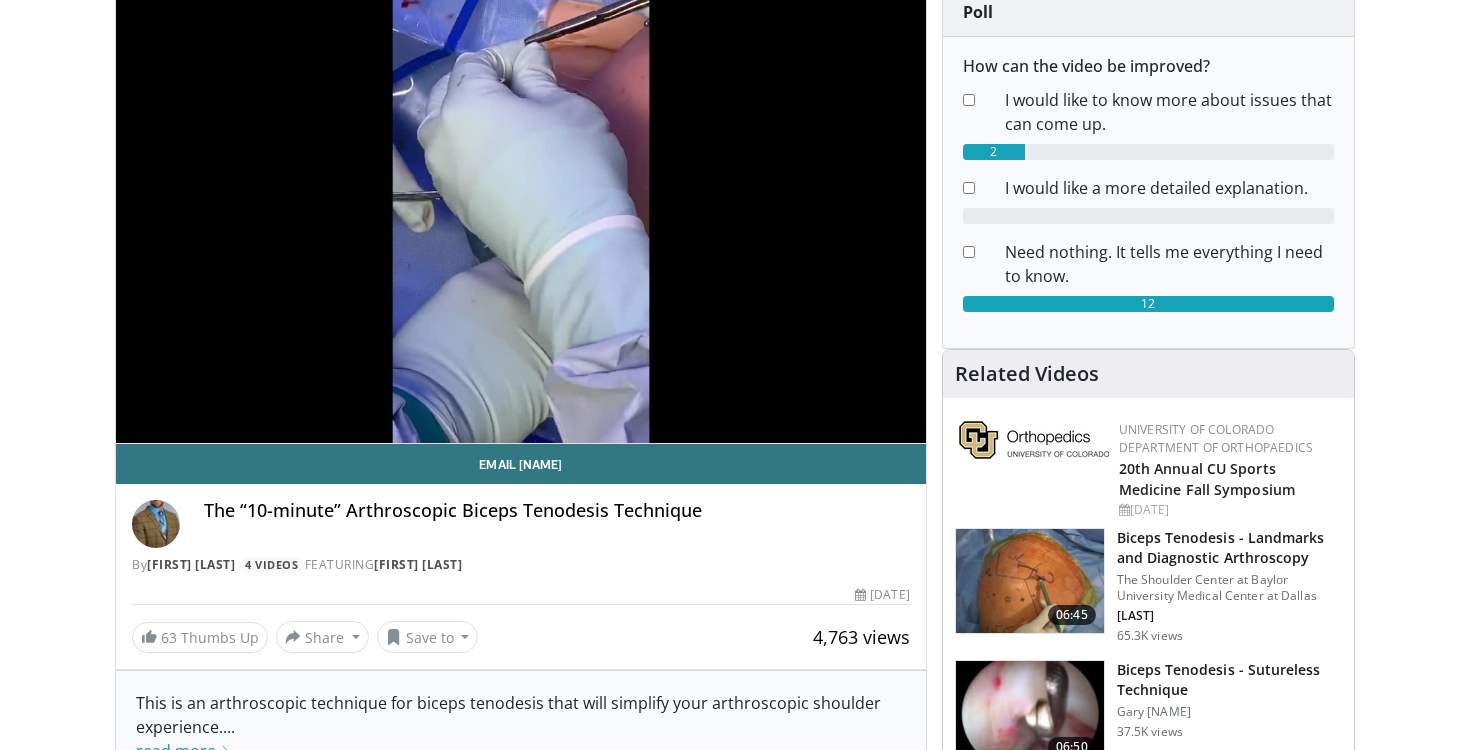 click at bounding box center [1030, 581] 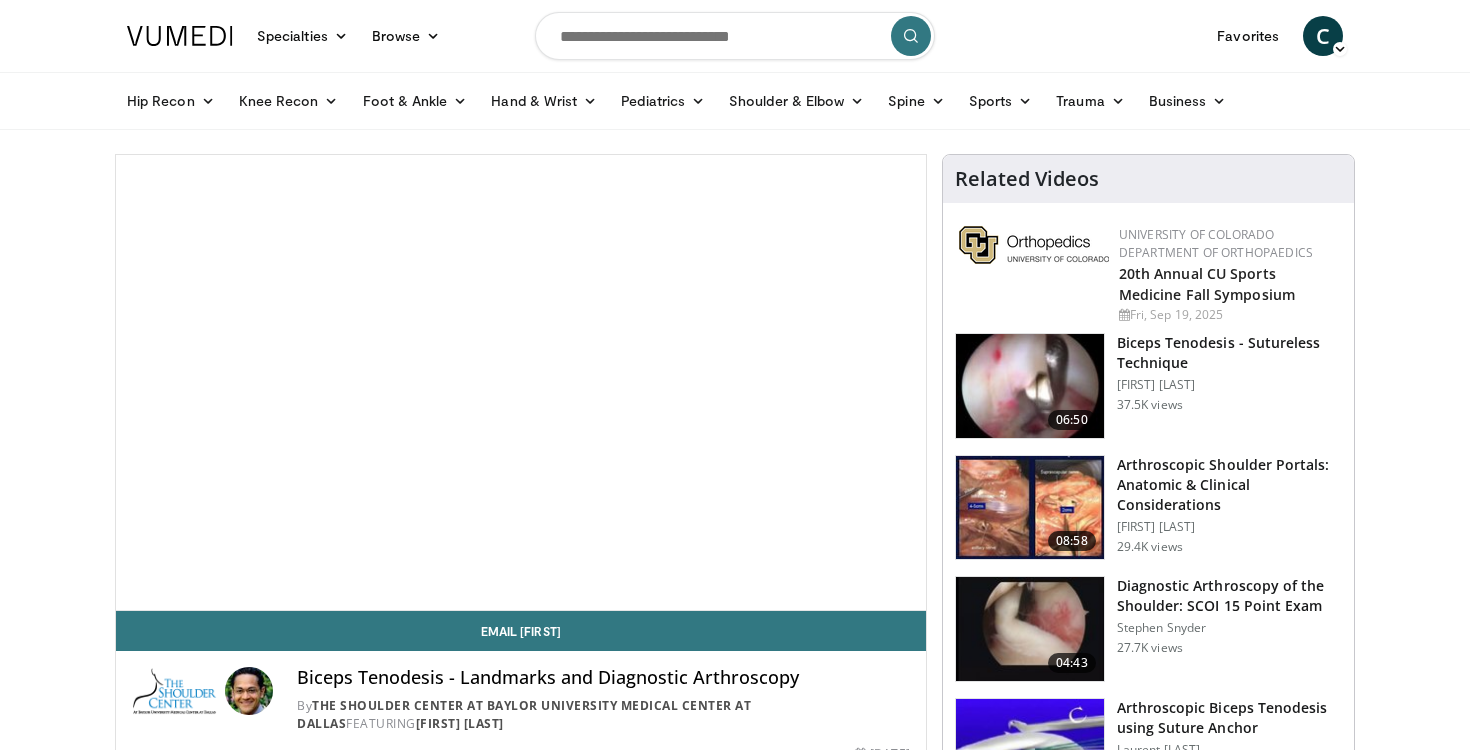 scroll, scrollTop: 0, scrollLeft: 0, axis: both 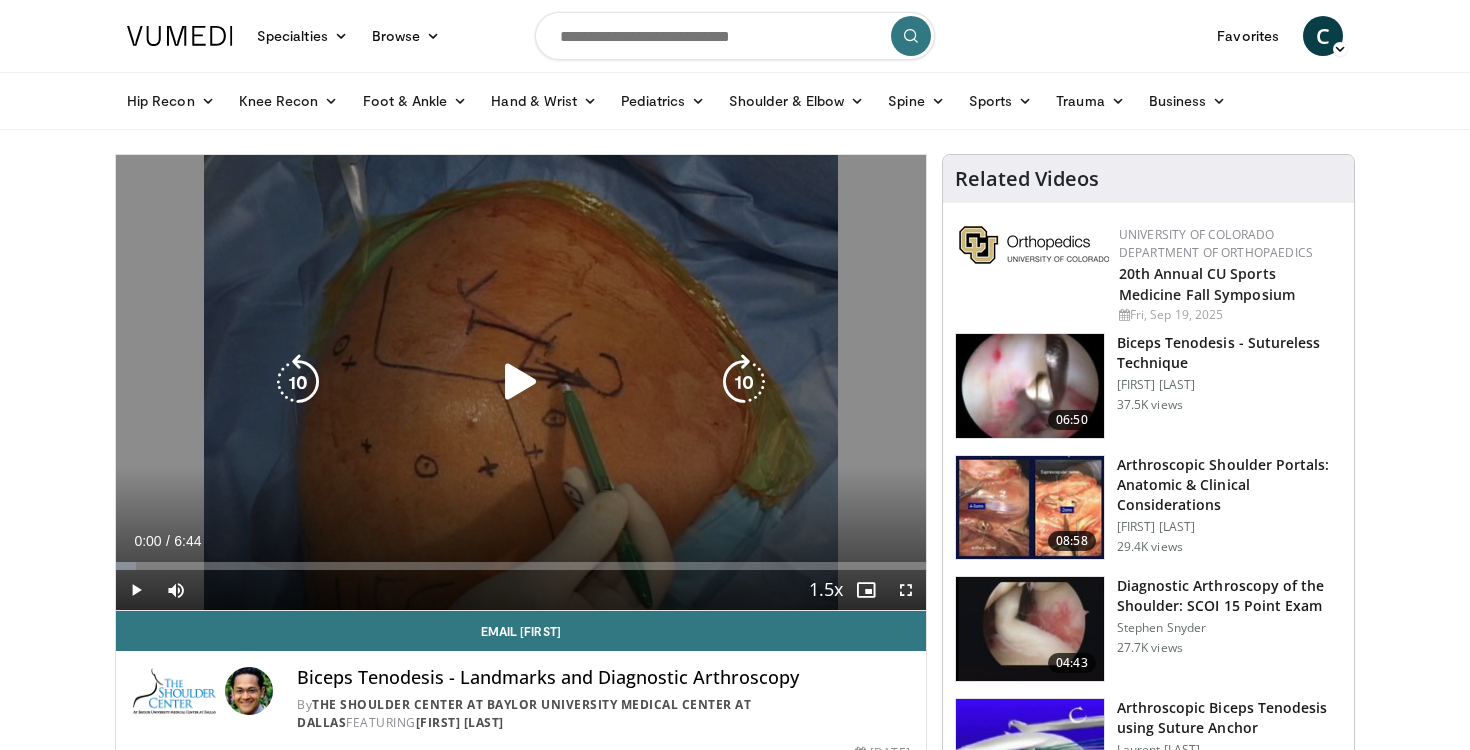 click at bounding box center (521, 382) 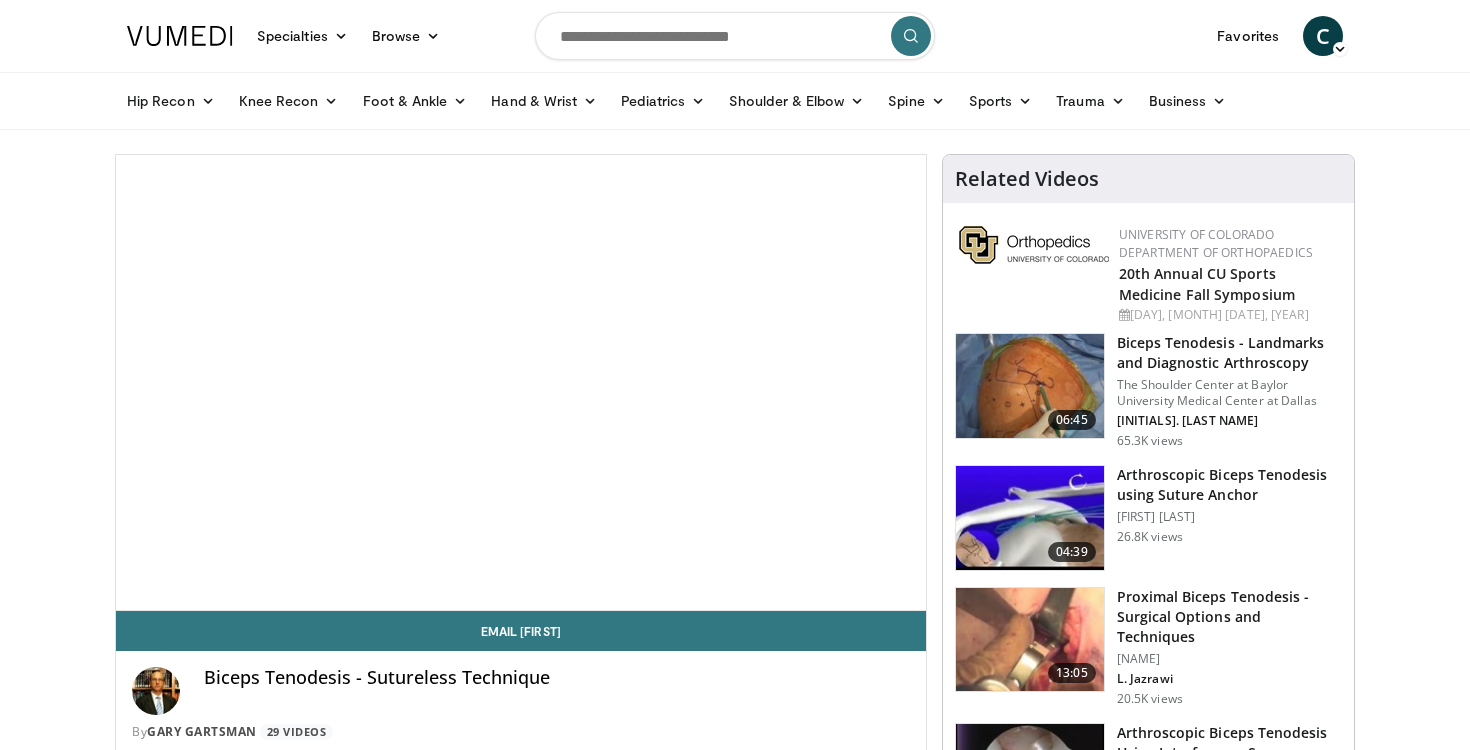 scroll, scrollTop: 0, scrollLeft: 0, axis: both 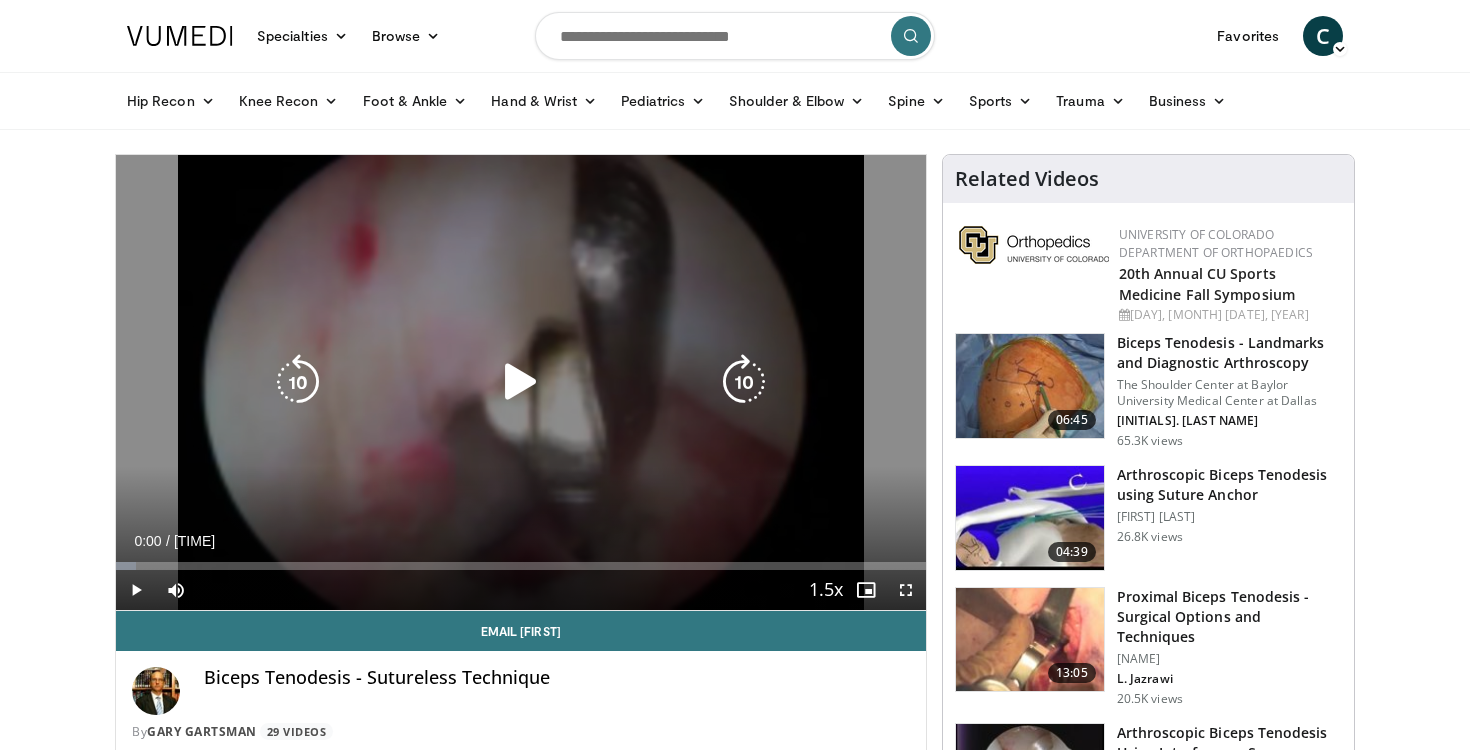 click at bounding box center (521, 382) 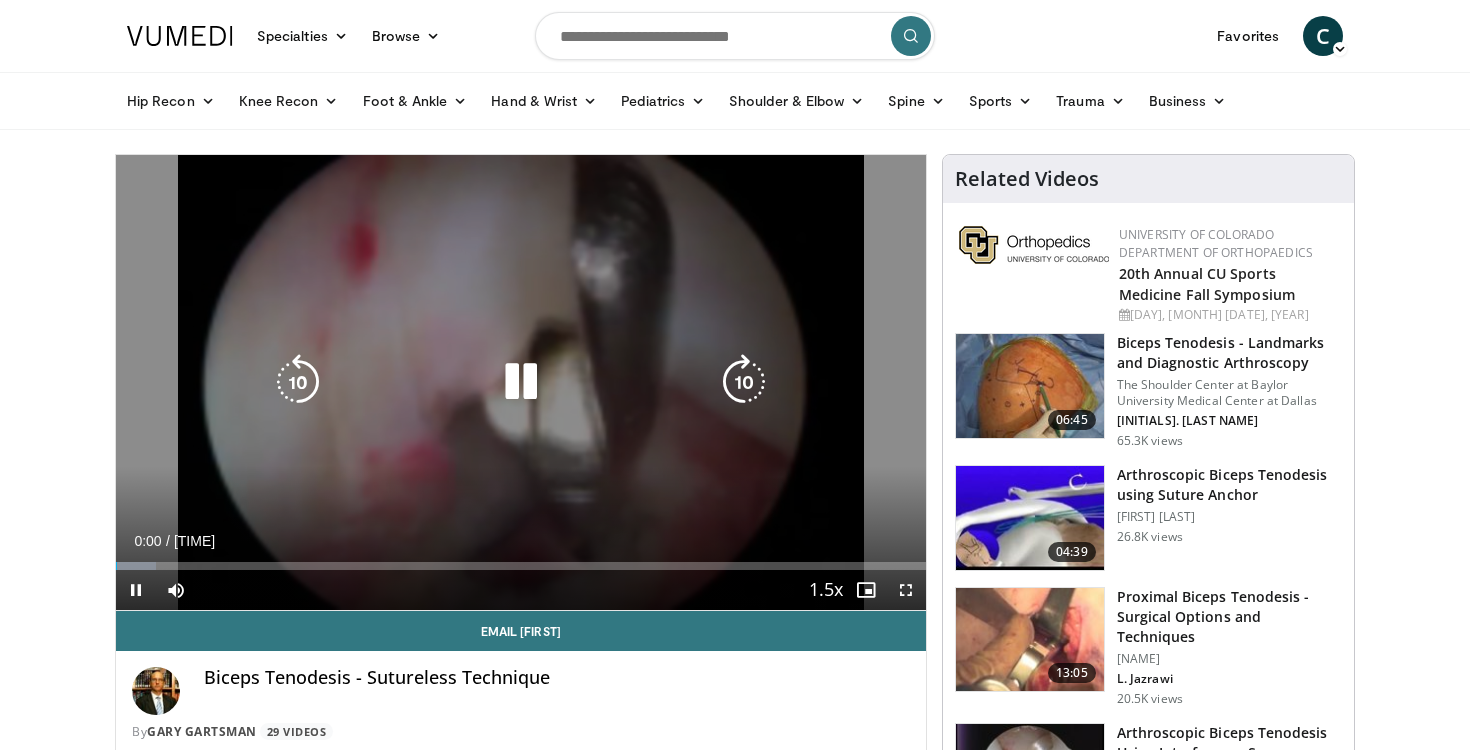 click at bounding box center [521, 382] 